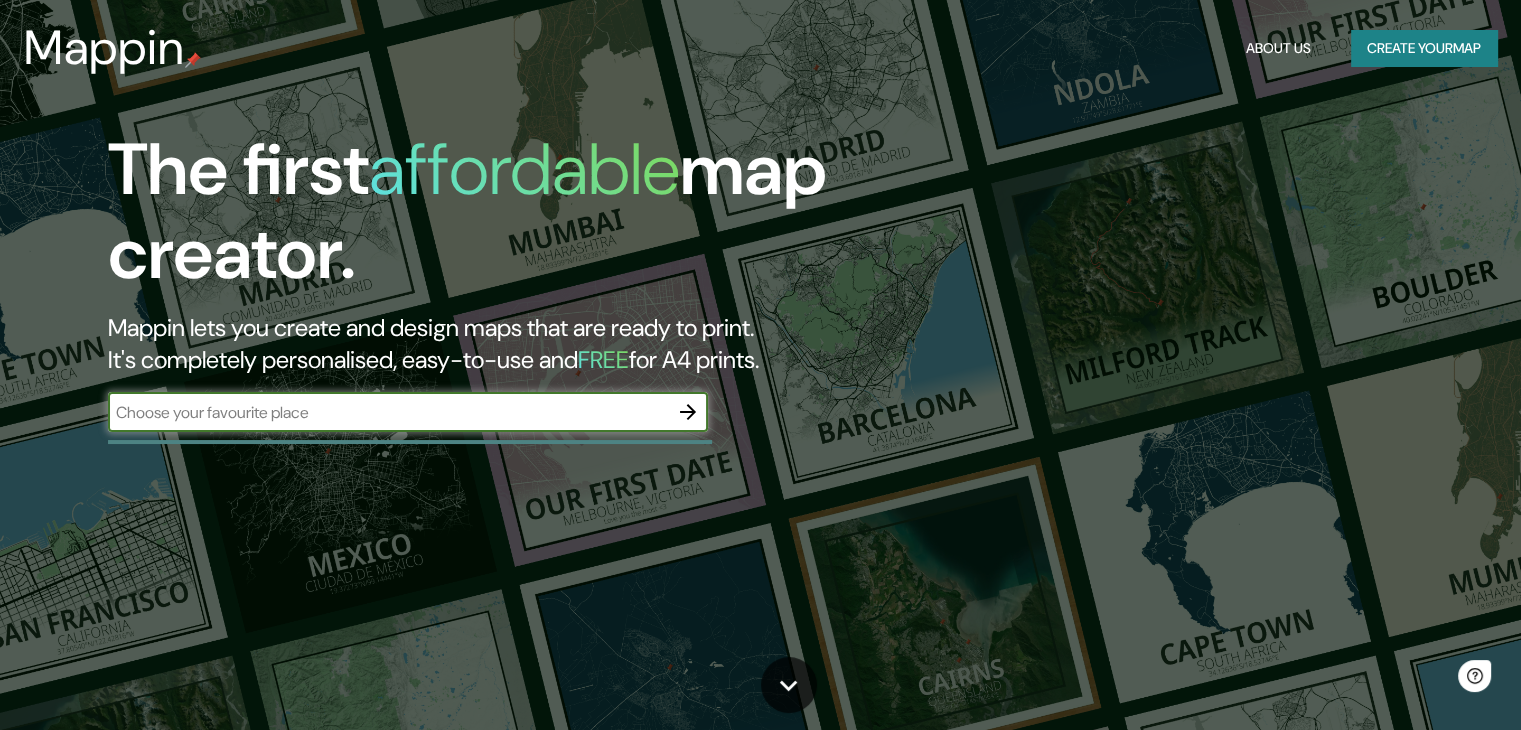 scroll, scrollTop: 0, scrollLeft: 0, axis: both 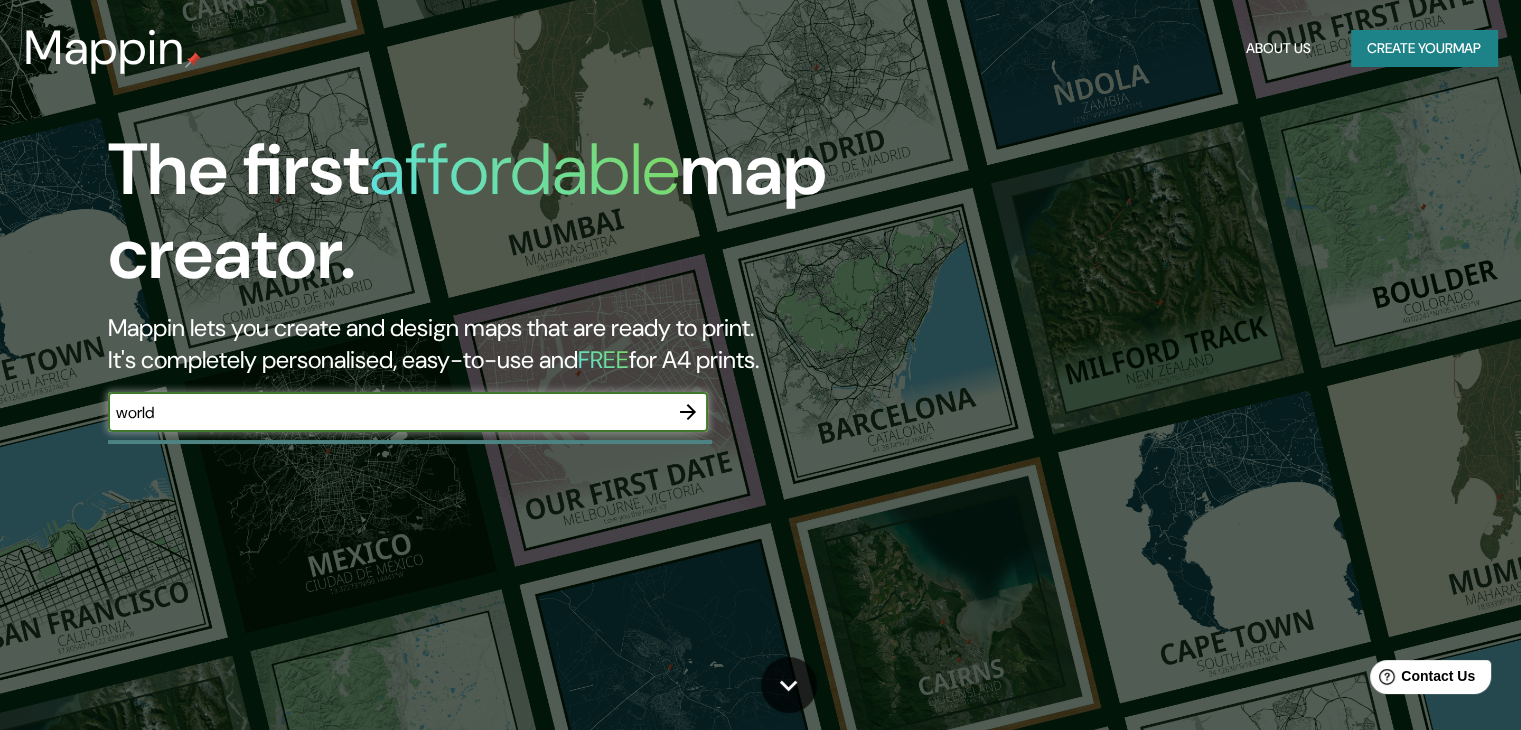 type on "world" 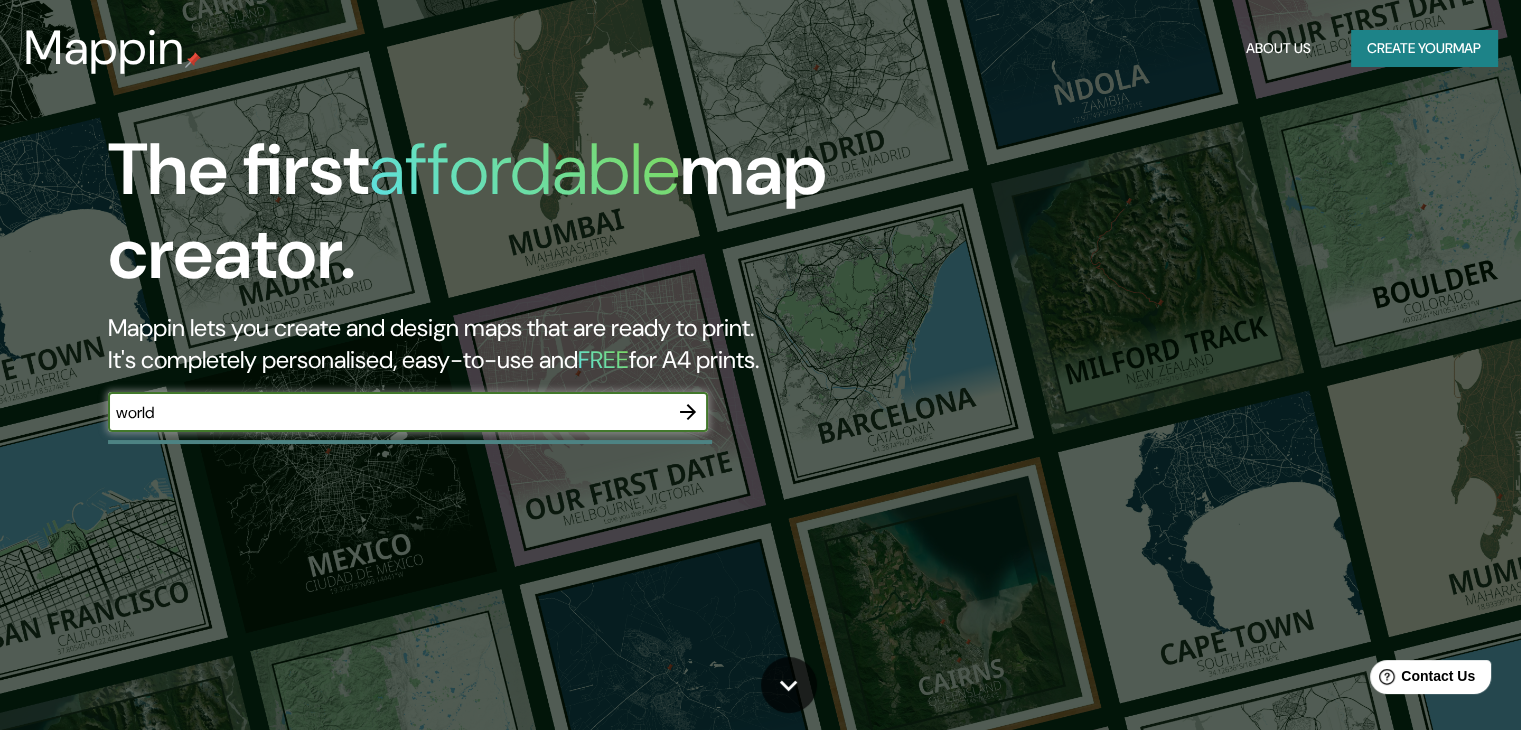 click 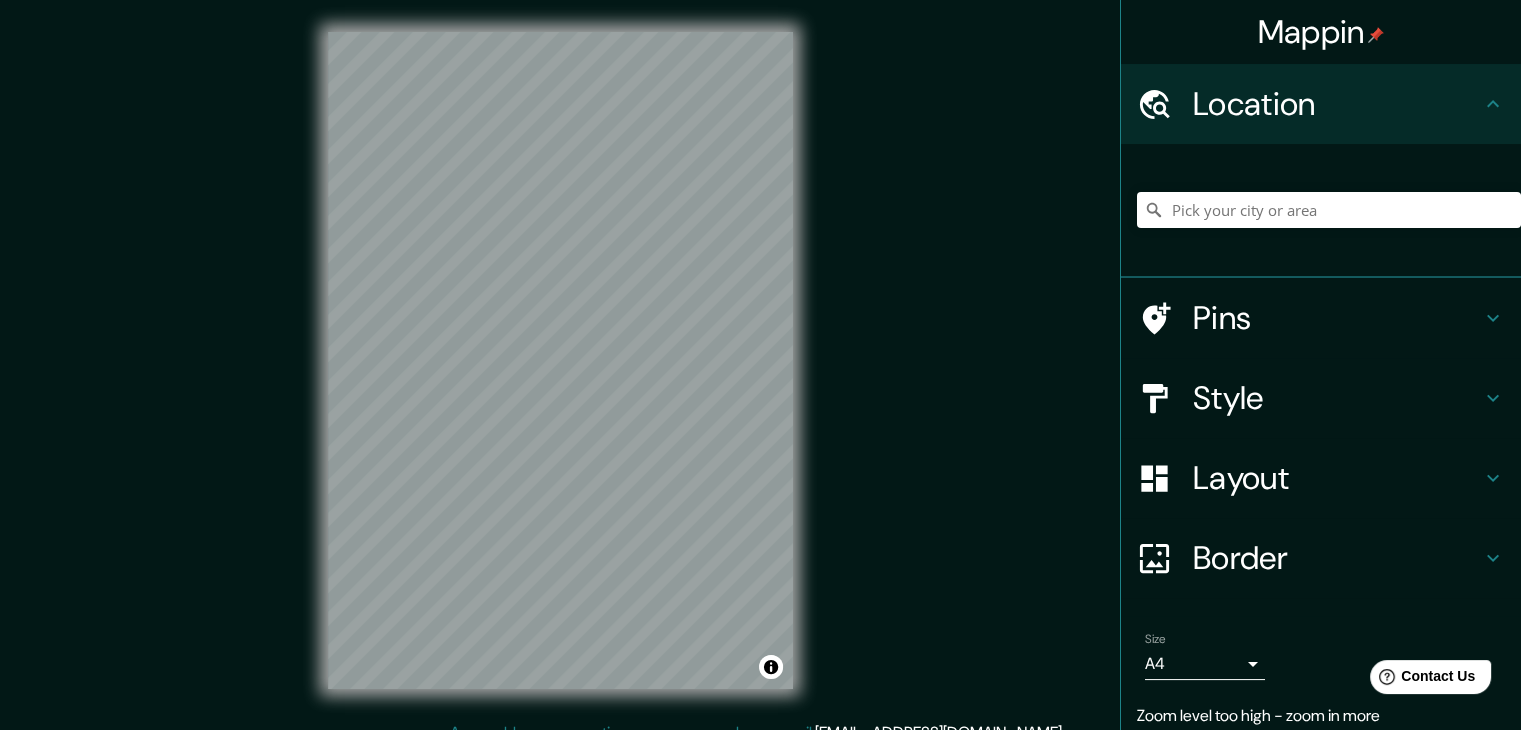 click on "Mappin Location Pins Style Layout Border Choose a border.  Hint : you can make layers of the frame opaque to create some cool effects. None Simple Transparent Fancy Size A4 single Zoom level too high - zoom in more Create your map © Mapbox   © OpenStreetMap   Improve this map Any problems, suggestions, or concerns please email    [EMAIL_ADDRESS][DOMAIN_NAME] . . ." at bounding box center [760, 365] 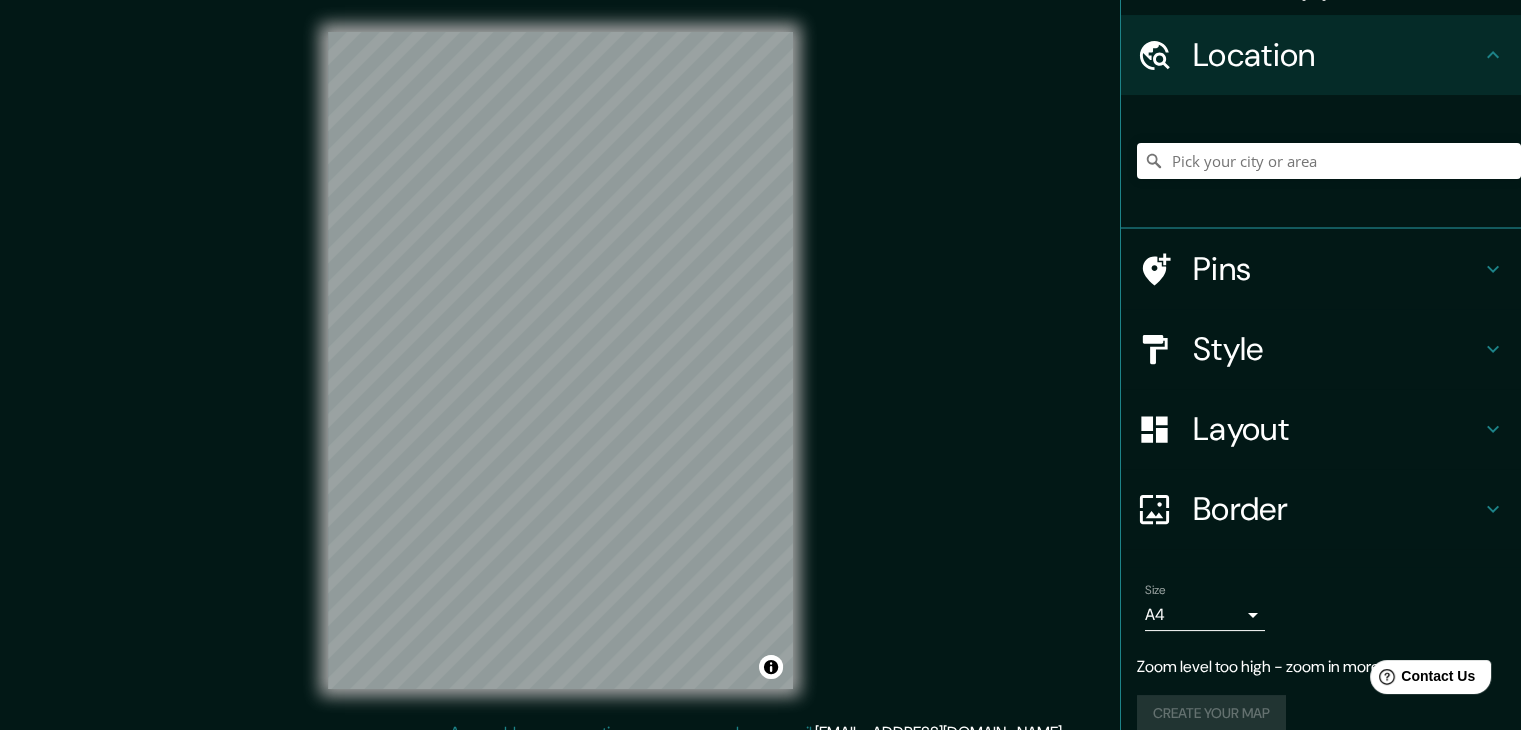scroll, scrollTop: 74, scrollLeft: 0, axis: vertical 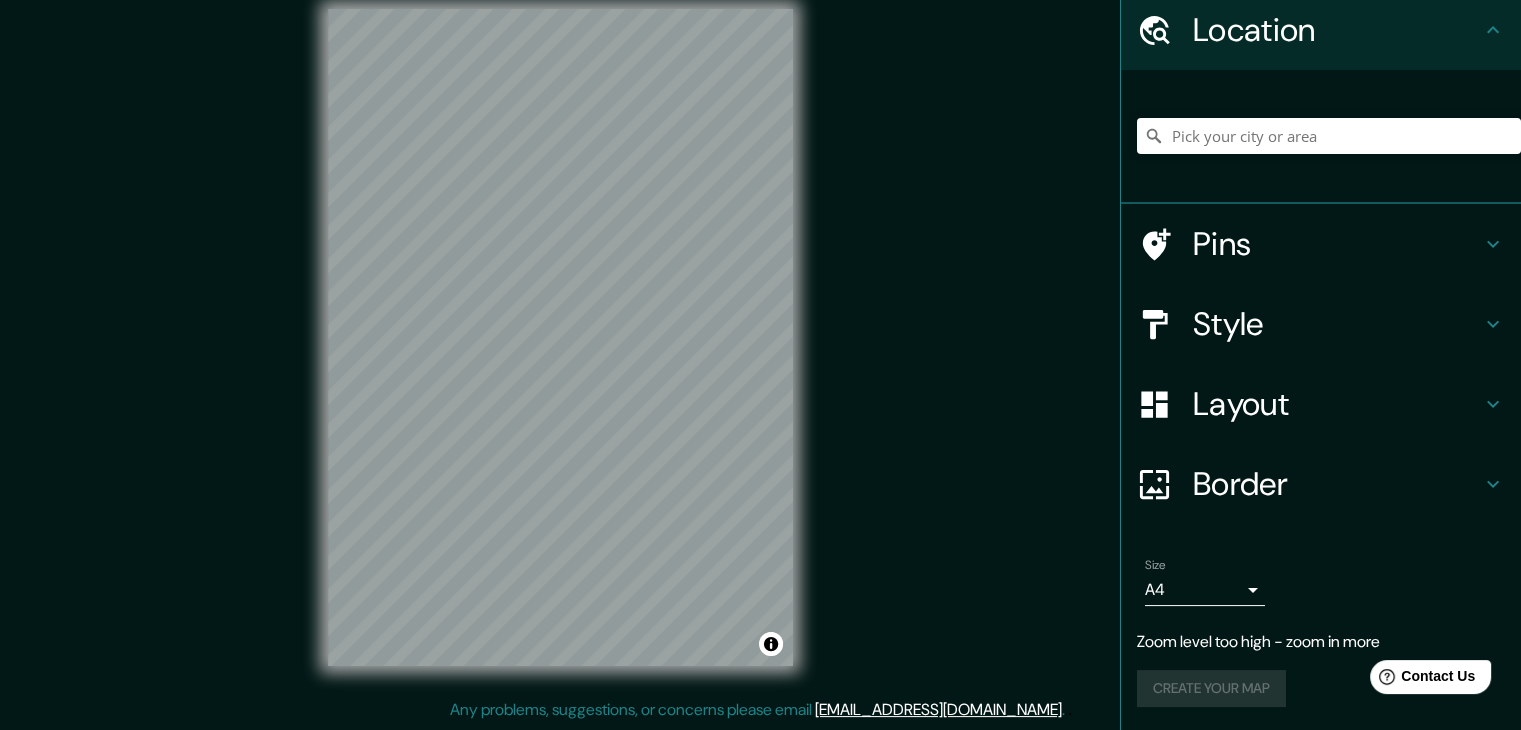 click on "Zoom level too high - zoom in more" at bounding box center [1321, 642] 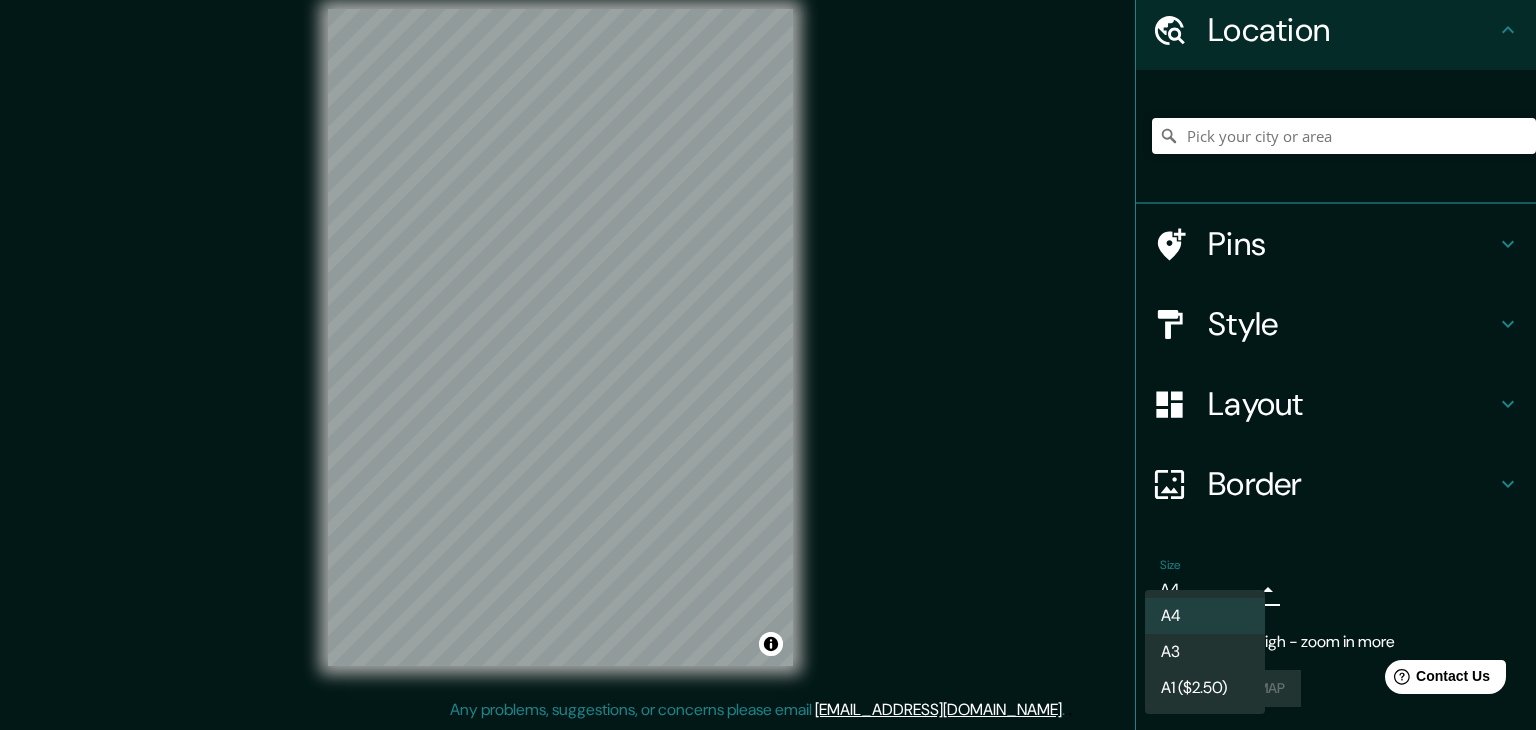 click on "A3" at bounding box center [1205, 652] 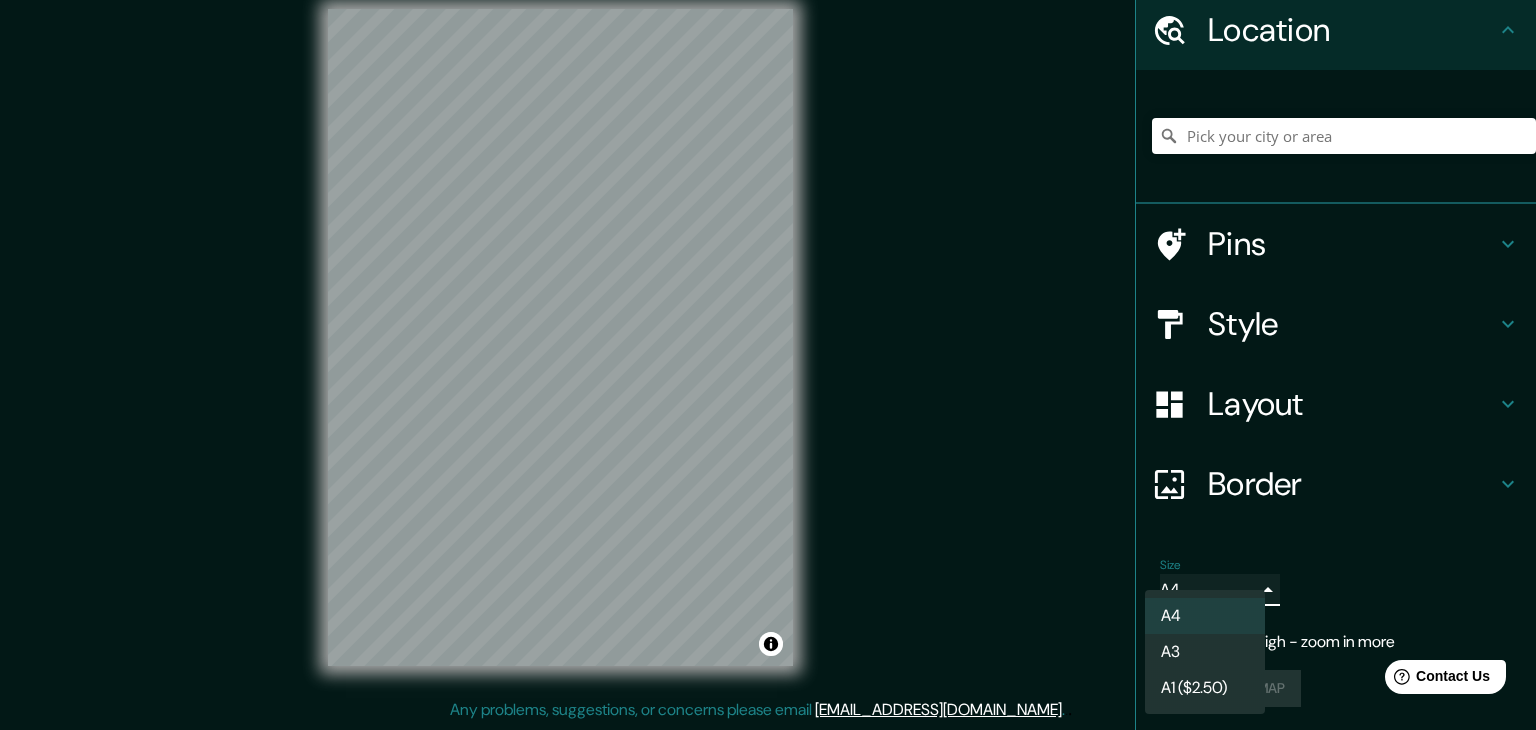 type on "a4" 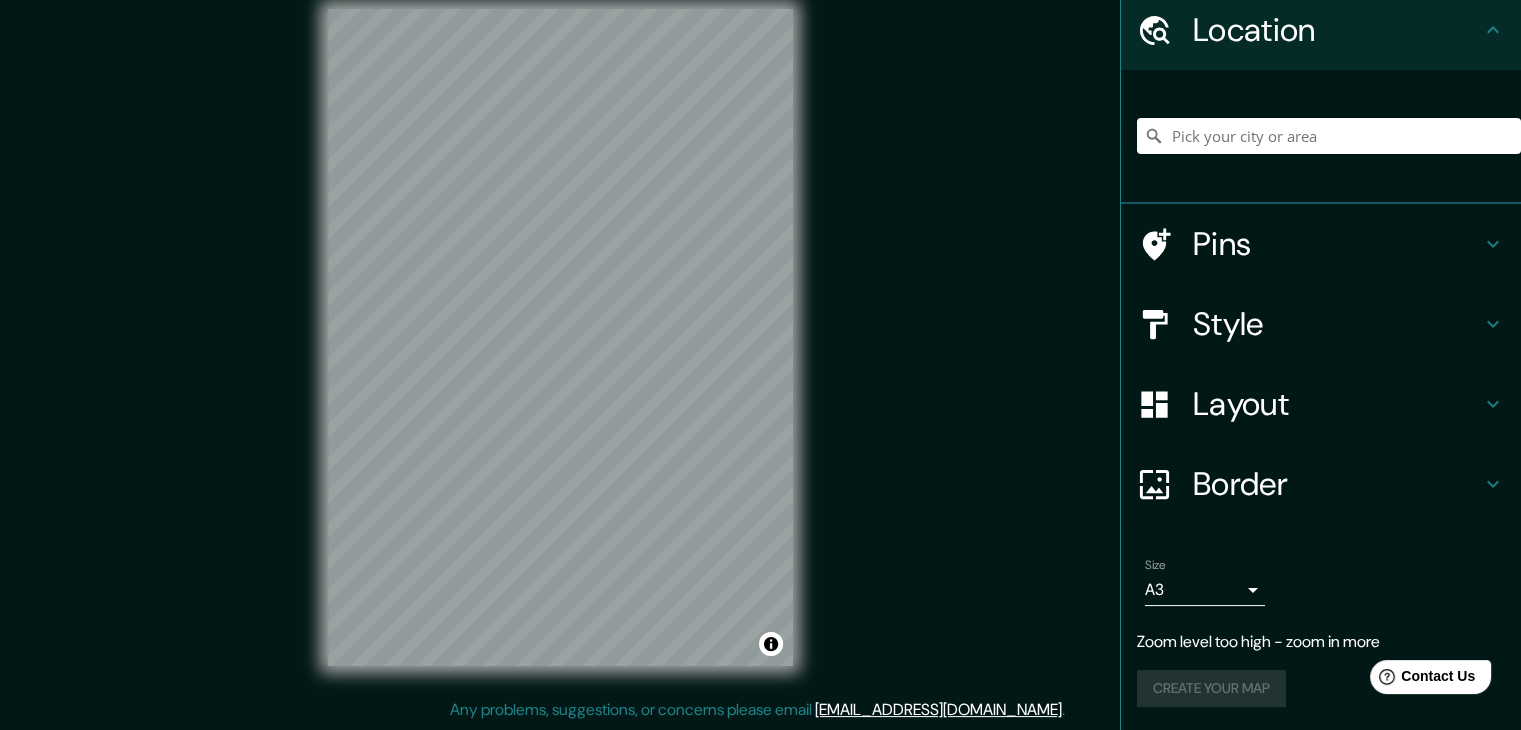 click on "Pins" at bounding box center (1337, 244) 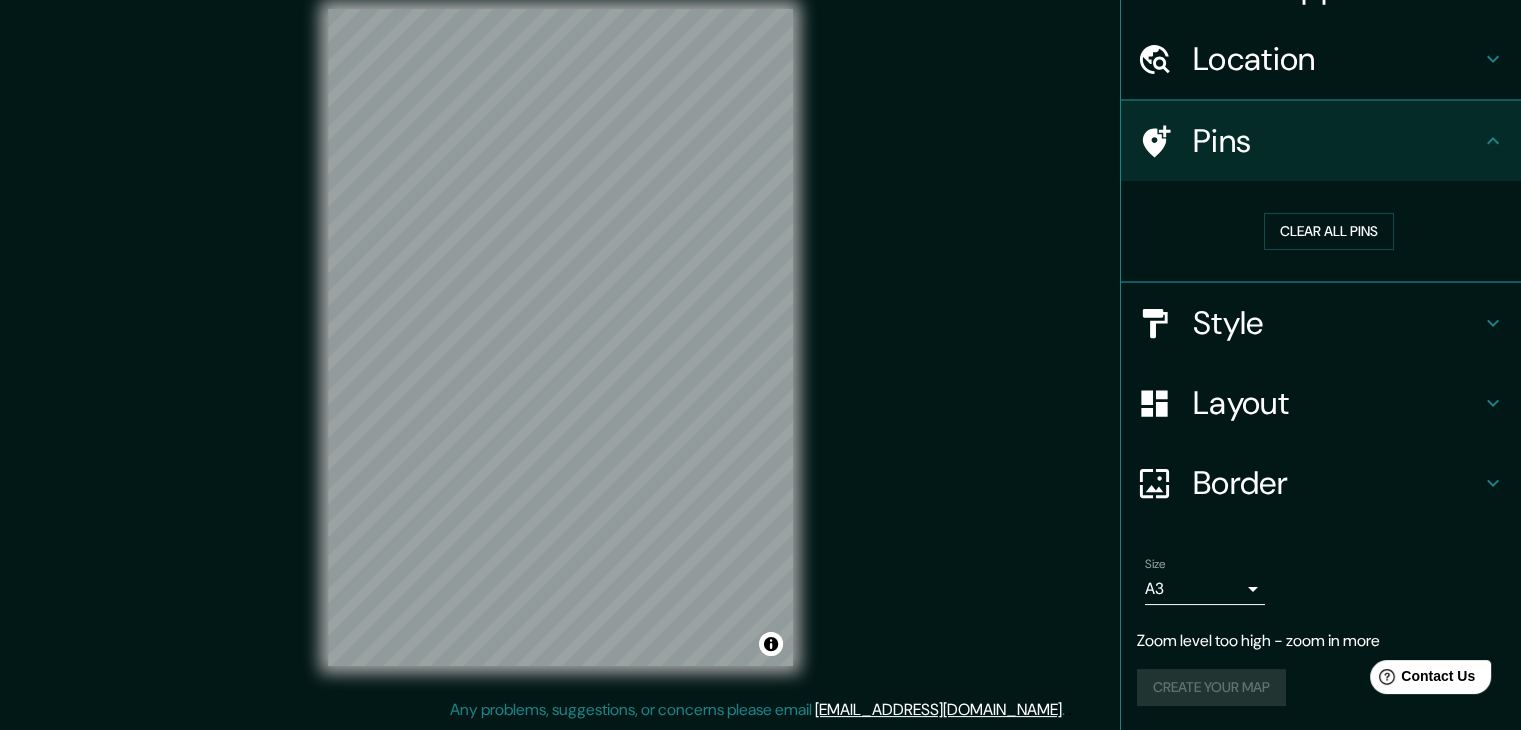 scroll, scrollTop: 44, scrollLeft: 0, axis: vertical 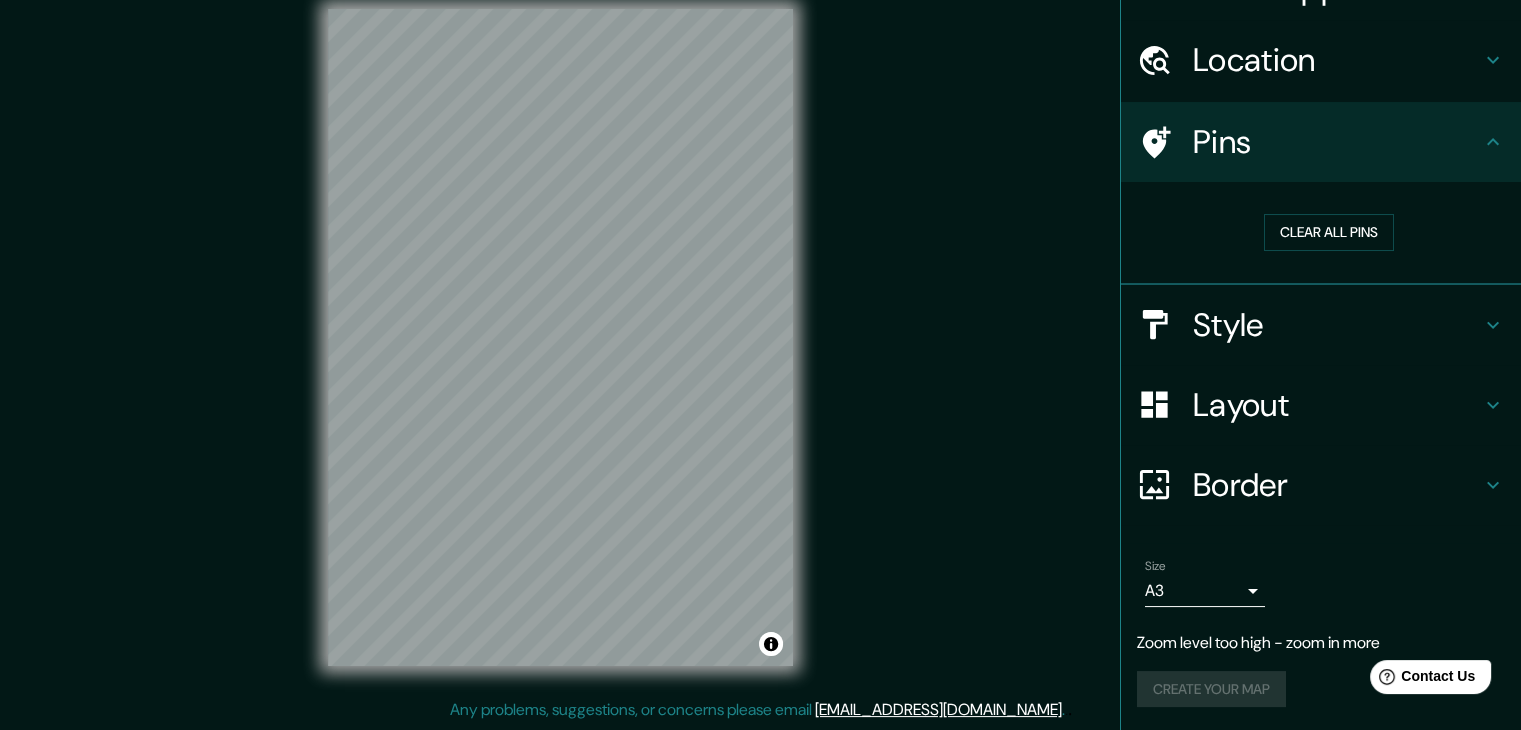 click on "Style" at bounding box center [1337, 325] 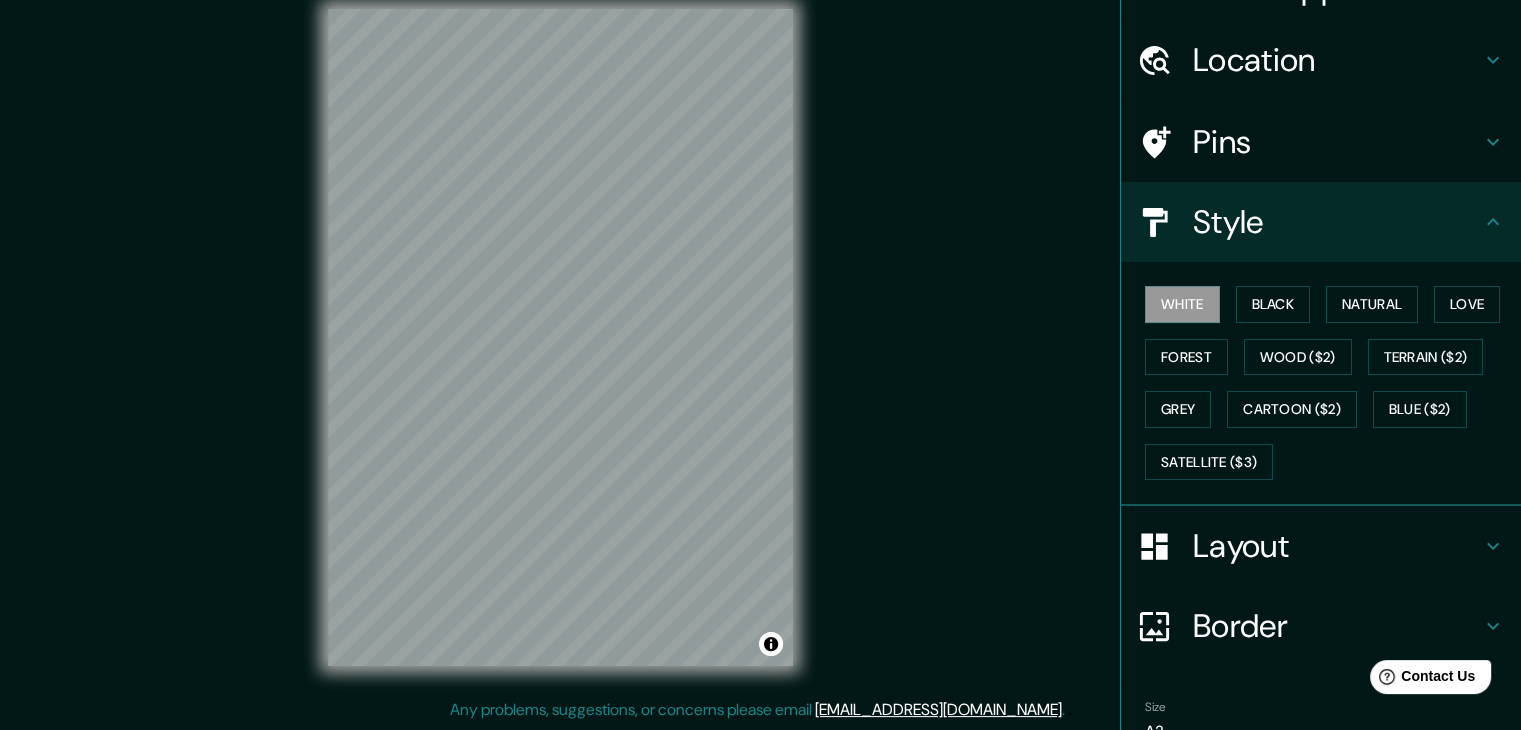 click on "Layout" at bounding box center (1337, 546) 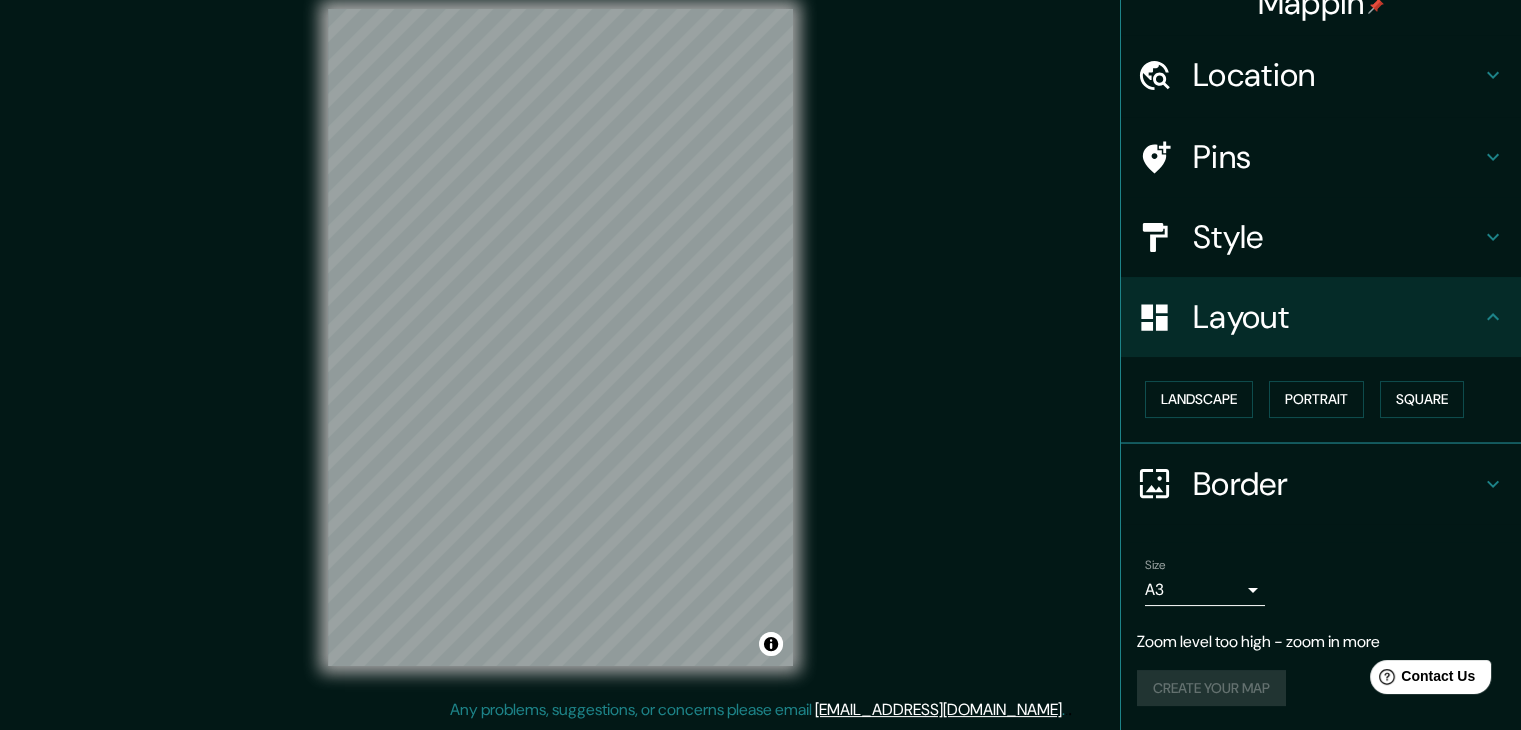 scroll, scrollTop: 28, scrollLeft: 0, axis: vertical 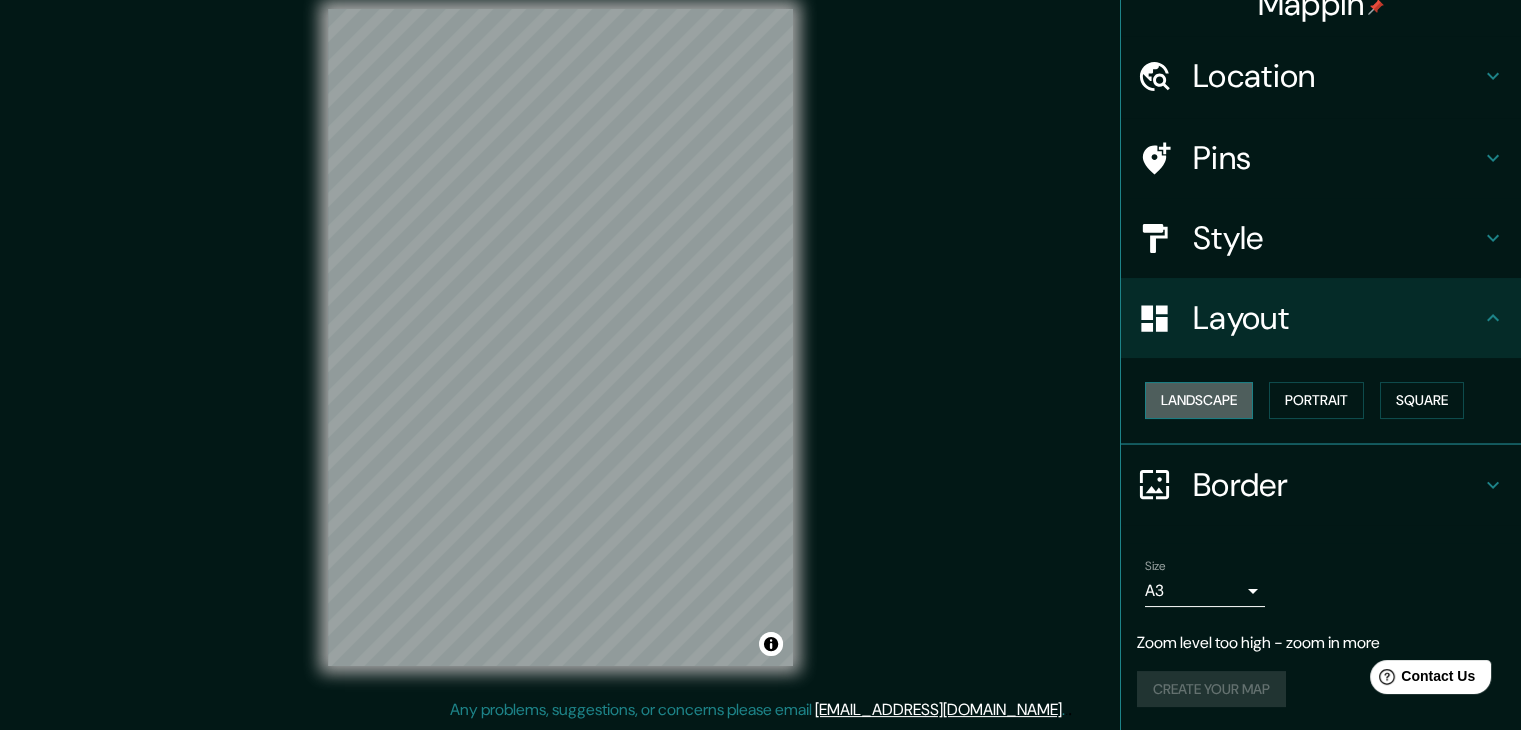 click on "Landscape" at bounding box center (1199, 400) 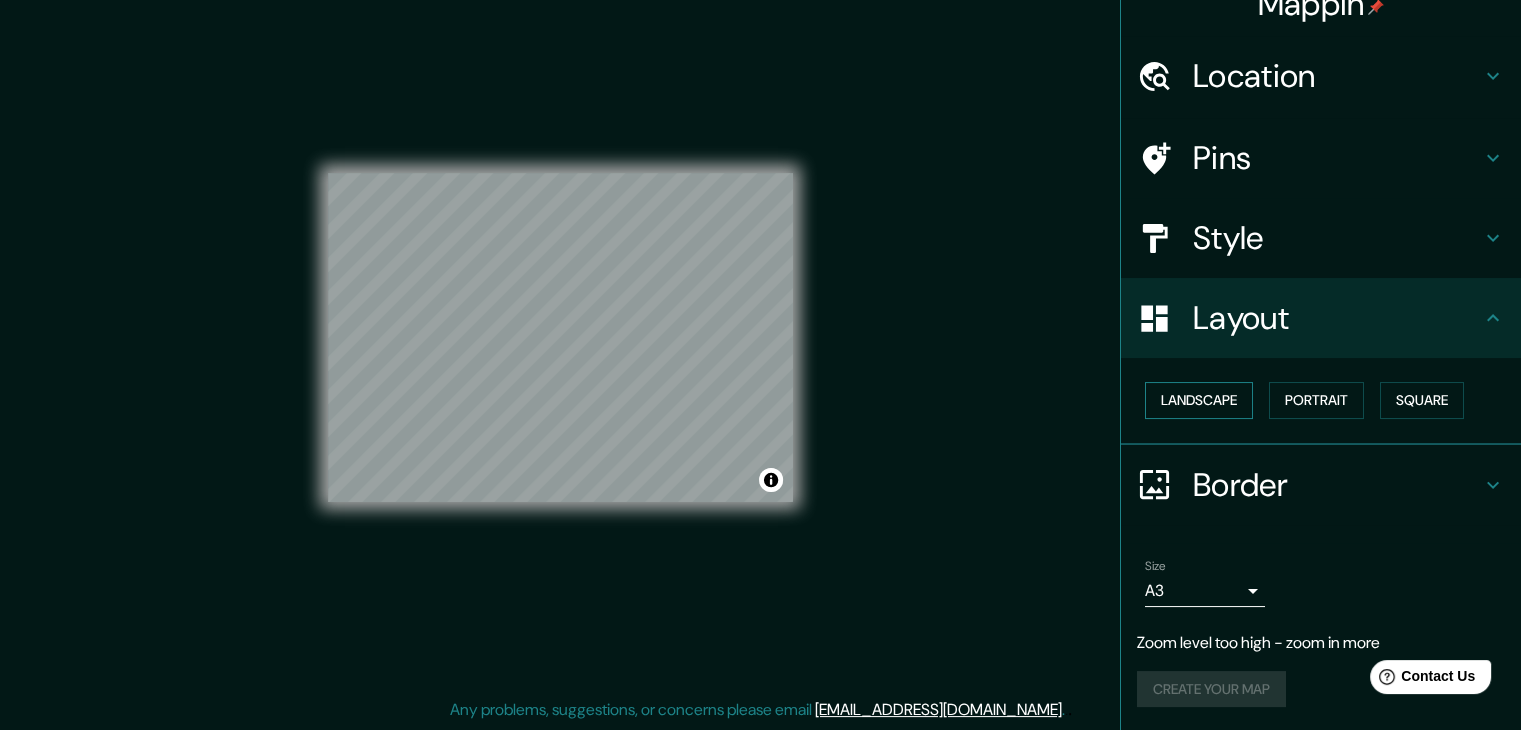 click on "Landscape" at bounding box center (1199, 400) 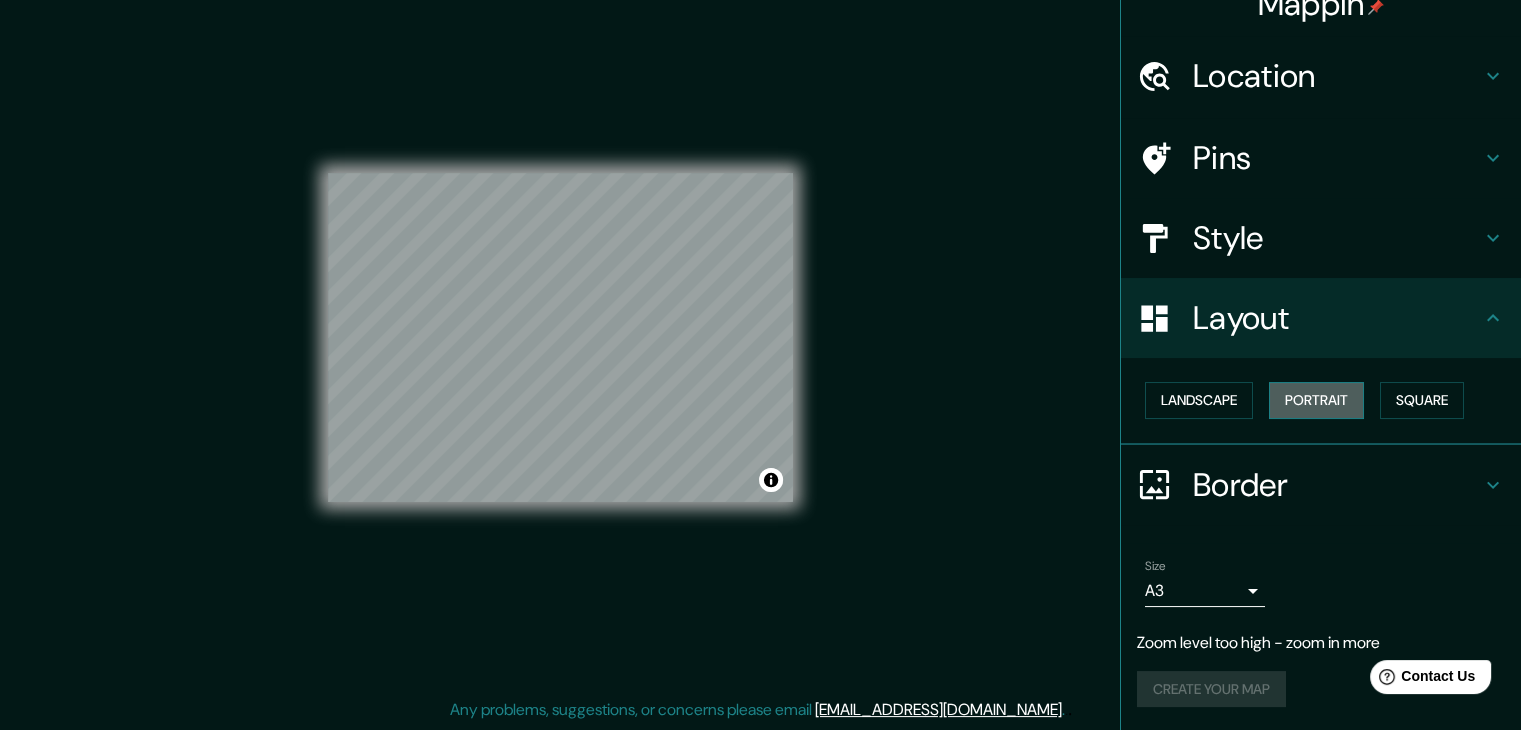 click on "Portrait" at bounding box center [1316, 400] 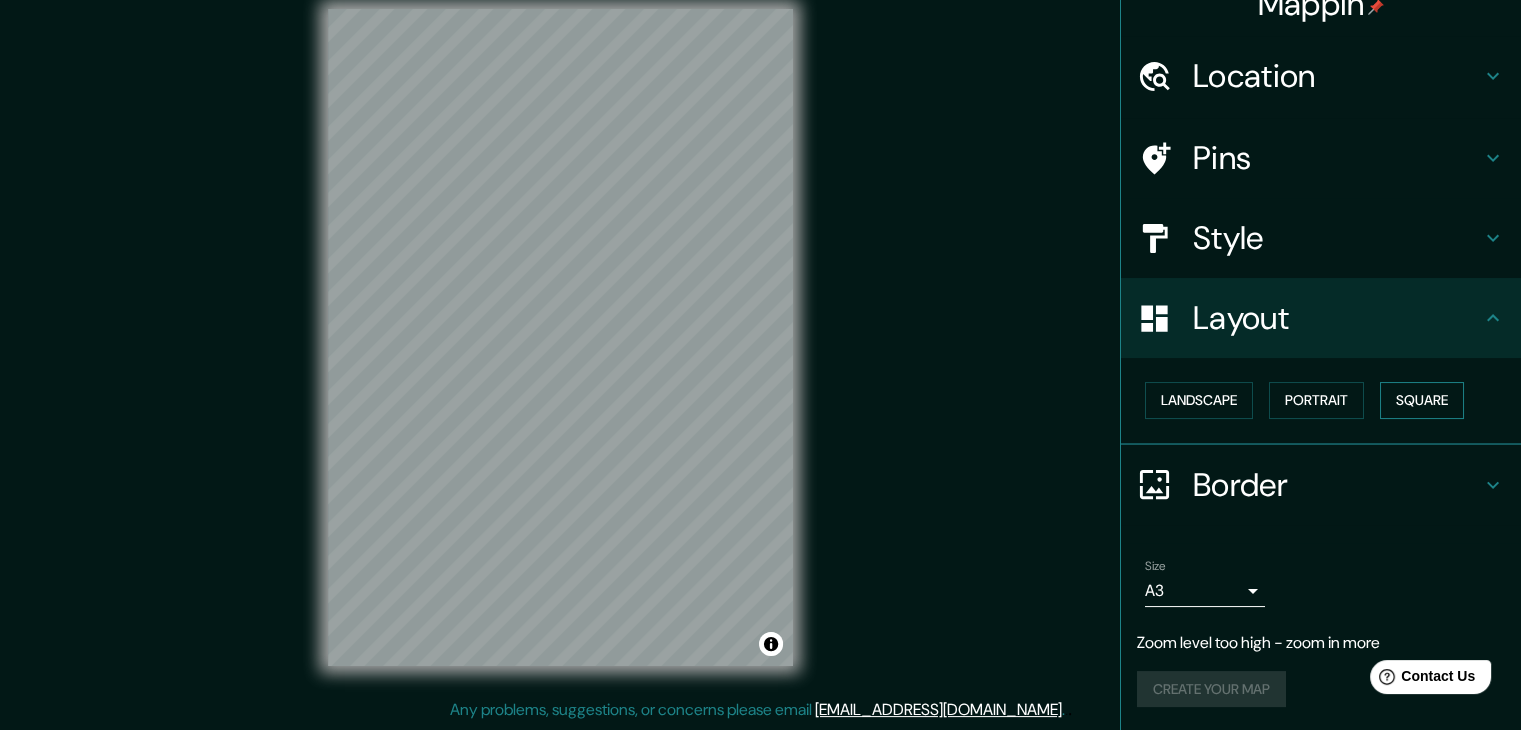 click on "Square" at bounding box center (1422, 400) 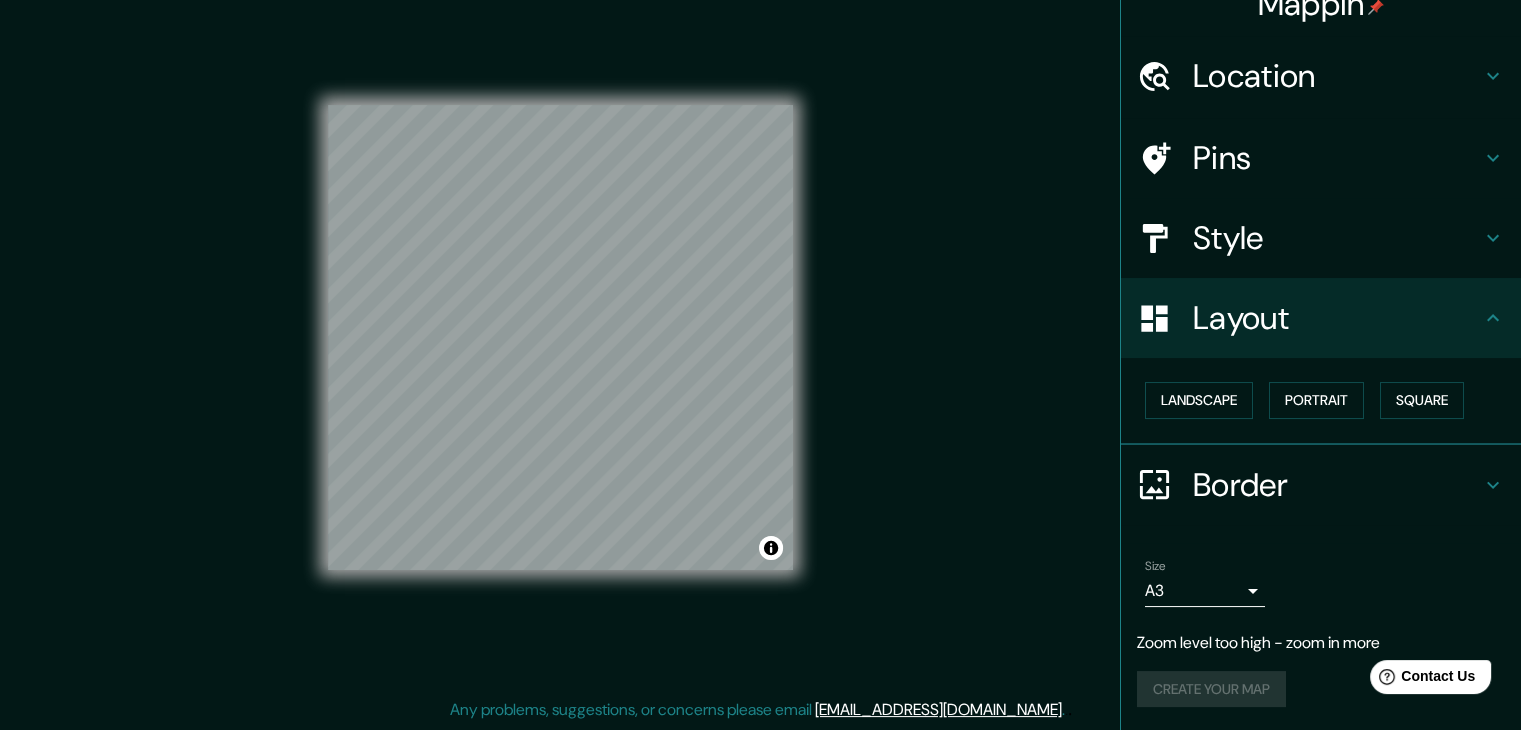 click on "Location" at bounding box center (1337, 76) 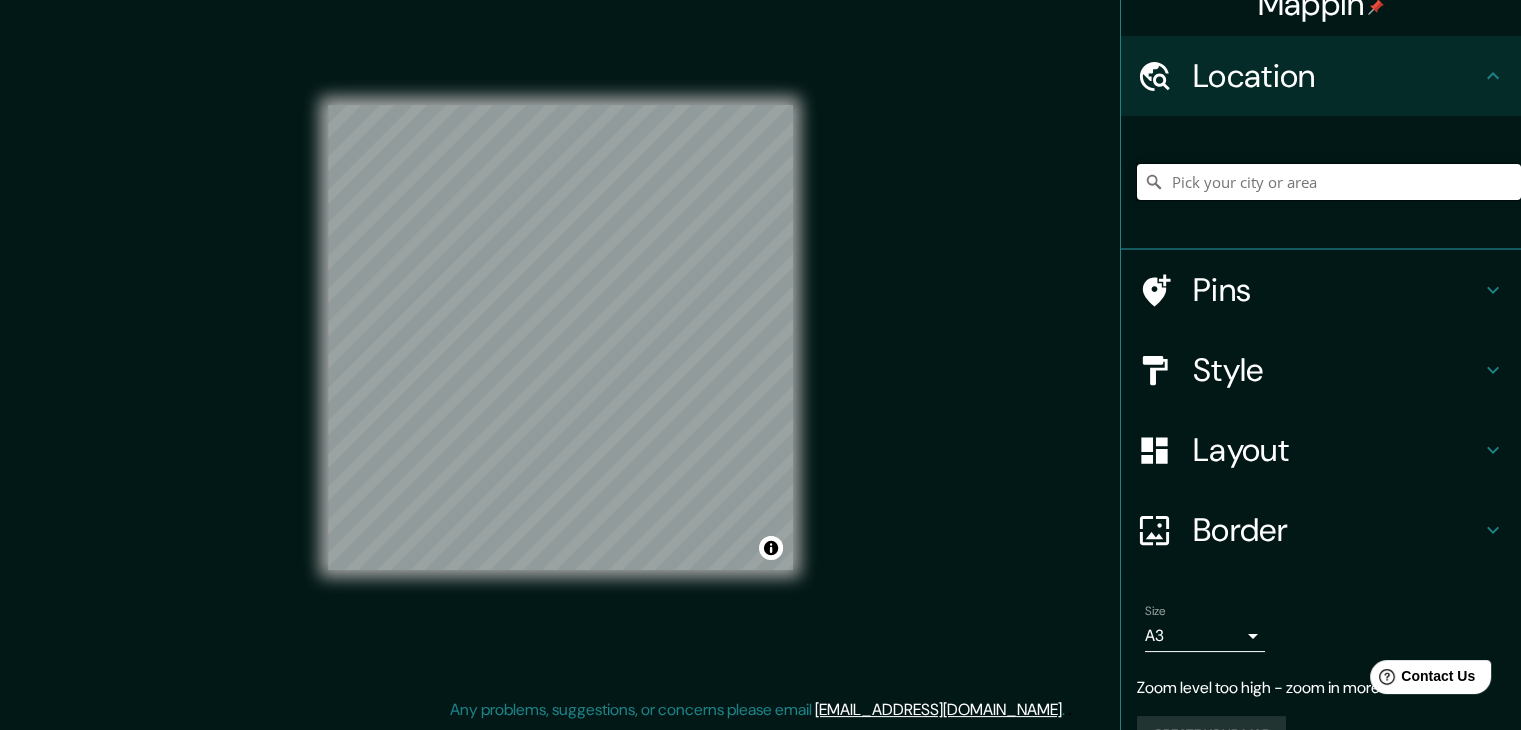 click at bounding box center [1329, 182] 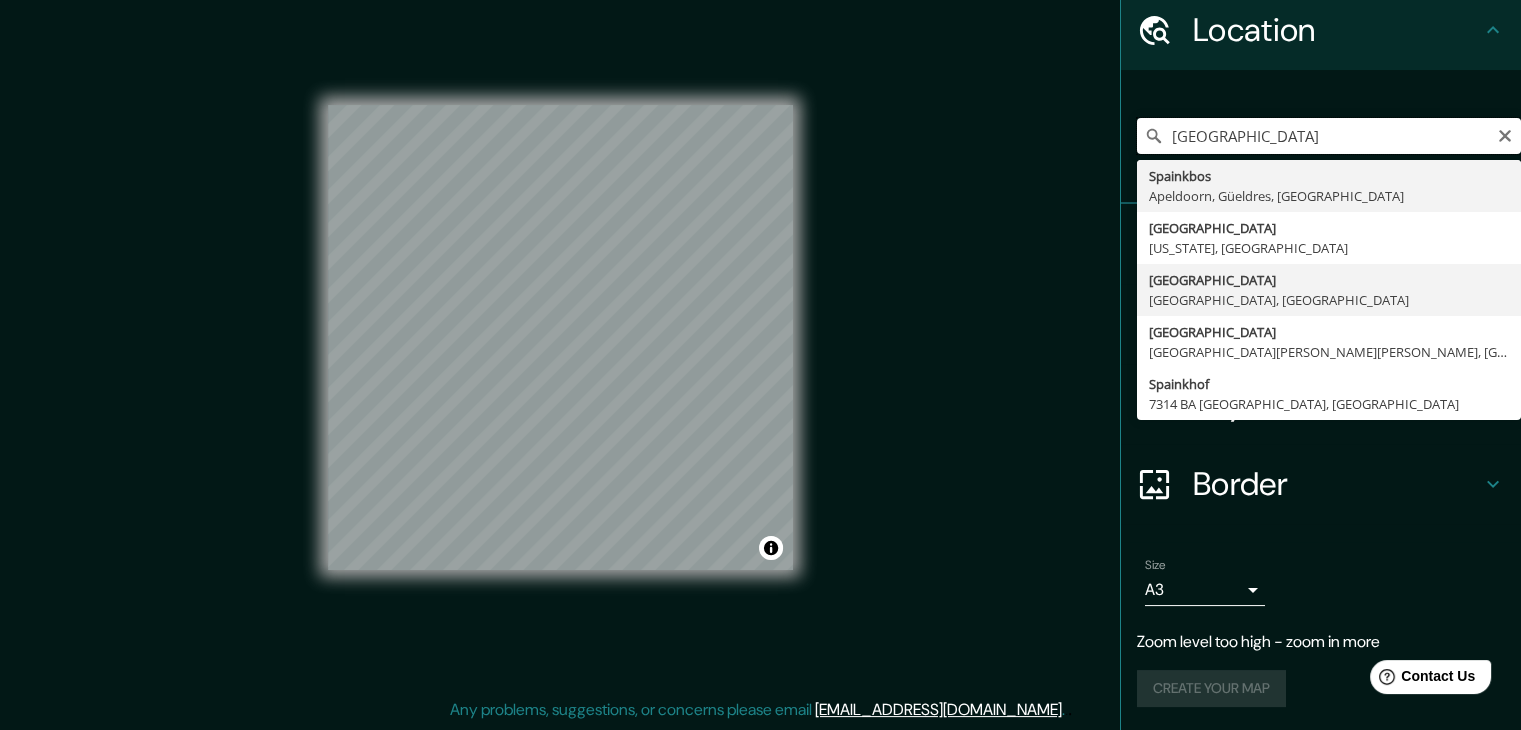 scroll, scrollTop: 0, scrollLeft: 0, axis: both 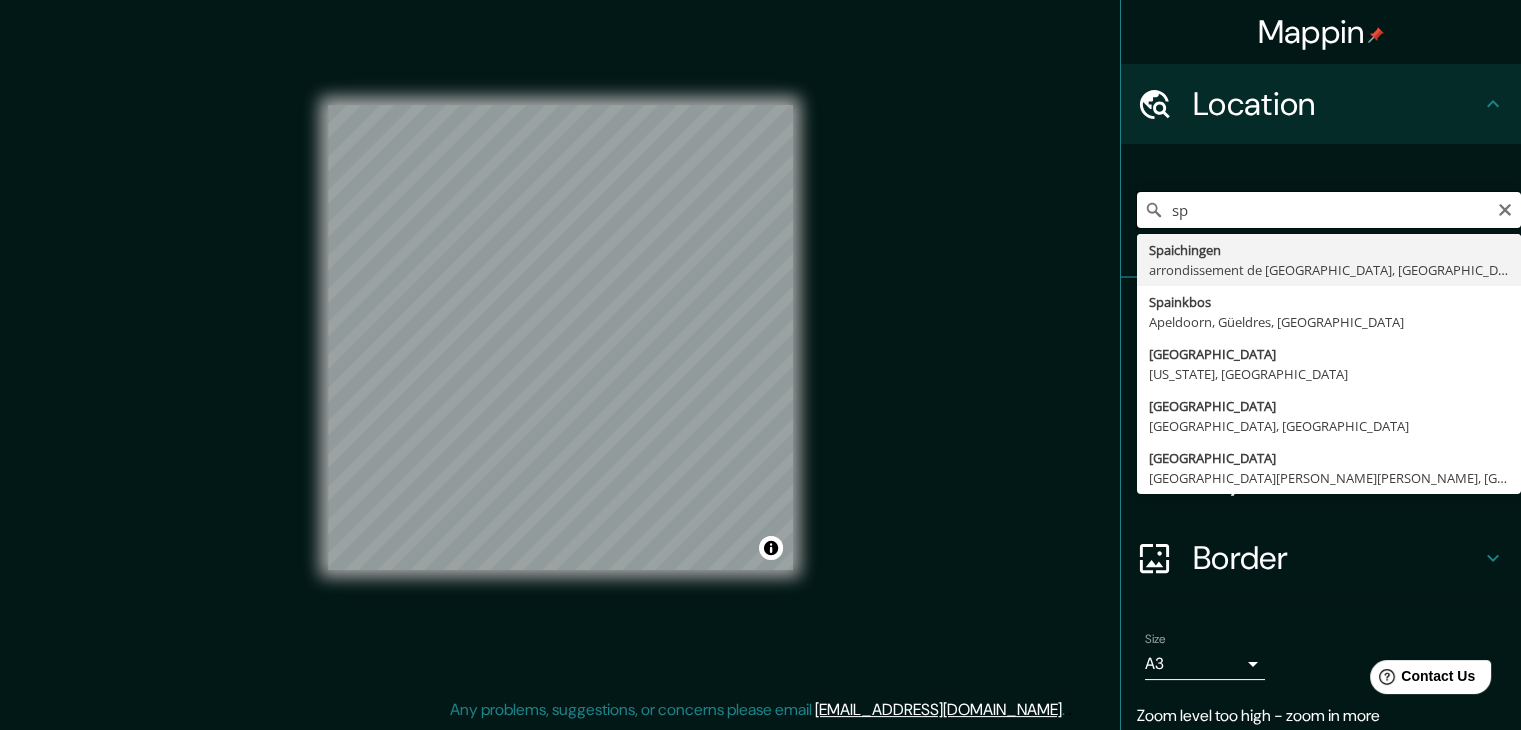 type on "s" 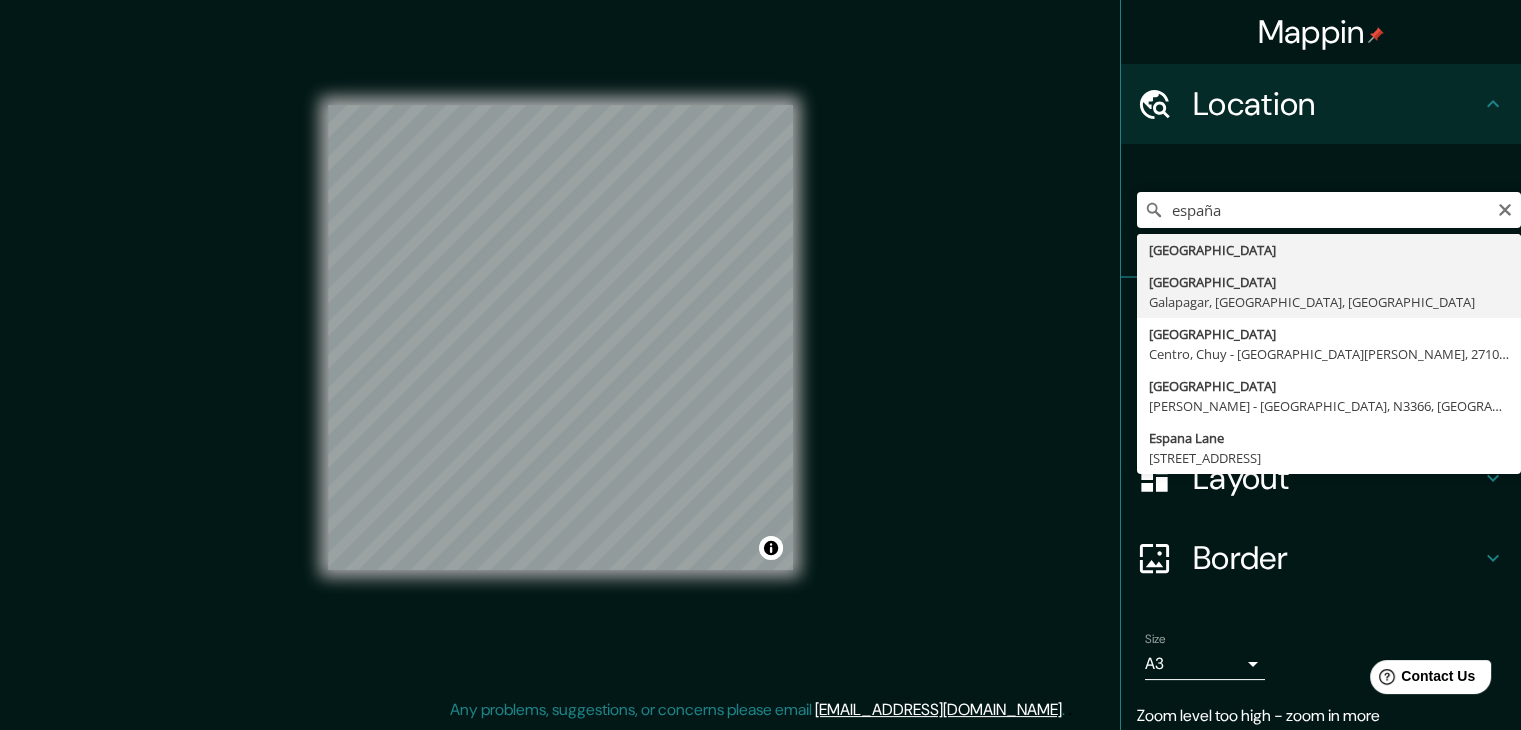 type on "[GEOGRAPHIC_DATA], Galapagar, [GEOGRAPHIC_DATA], [GEOGRAPHIC_DATA]" 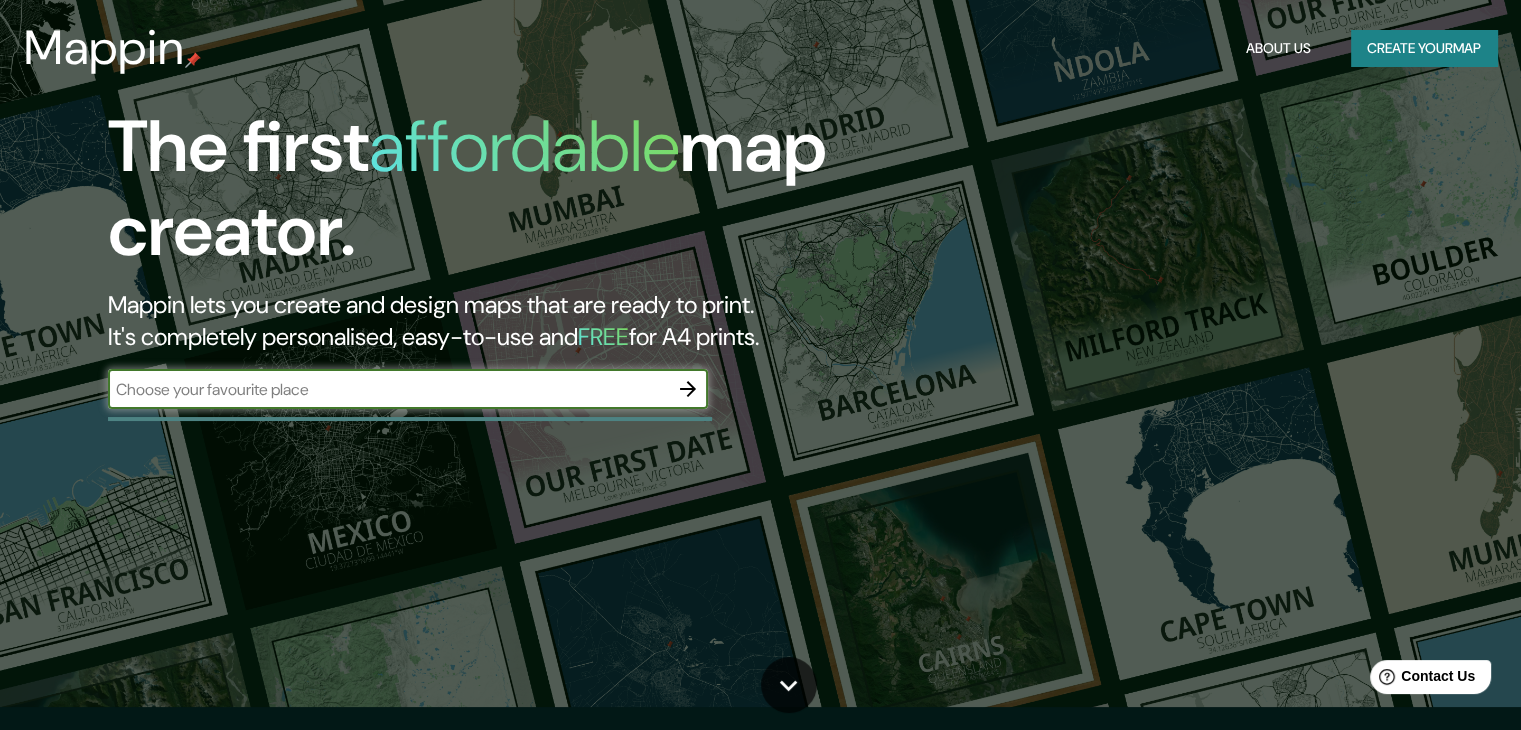 scroll, scrollTop: 0, scrollLeft: 0, axis: both 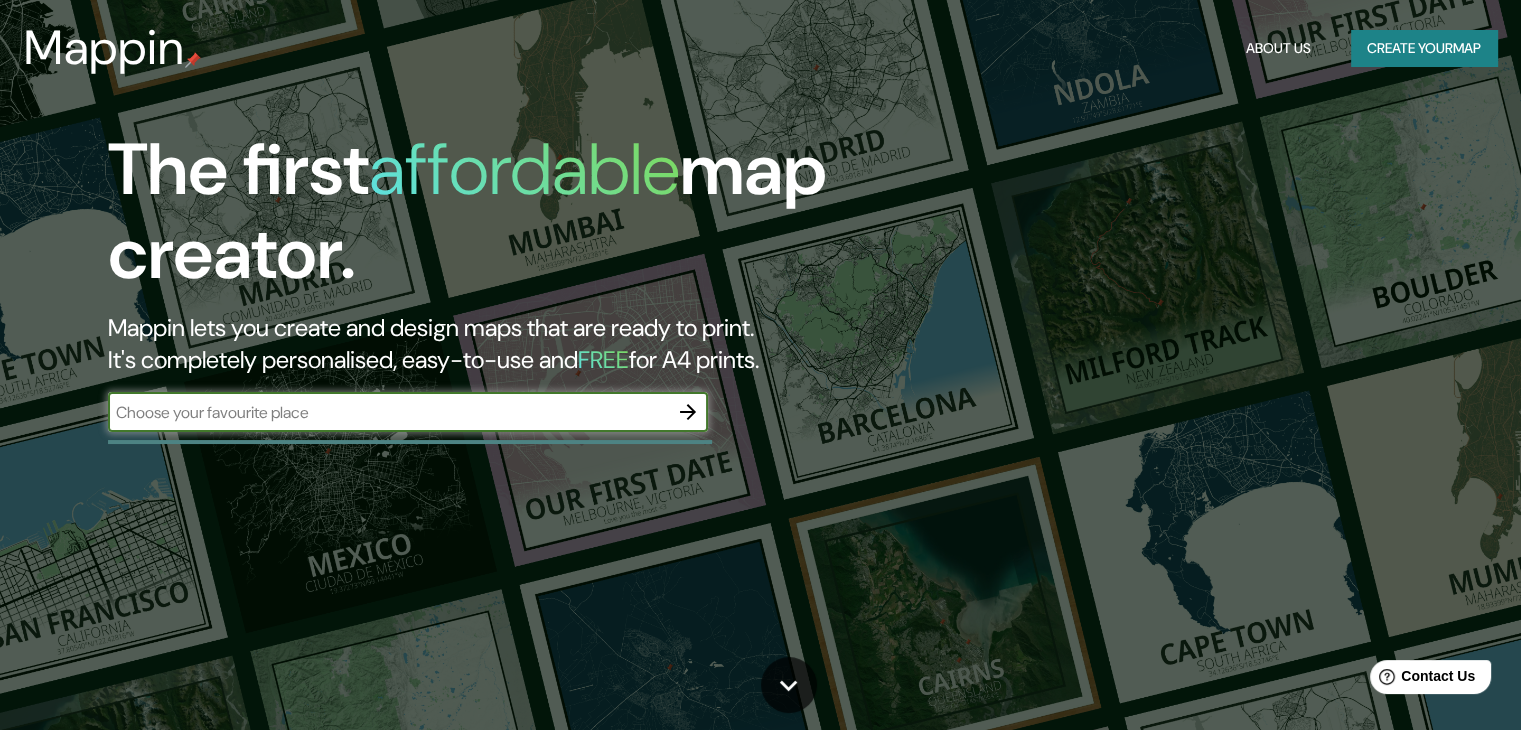 drag, startPoint x: 738, startPoint y: 83, endPoint x: 684, endPoint y: 161, distance: 94.86833 